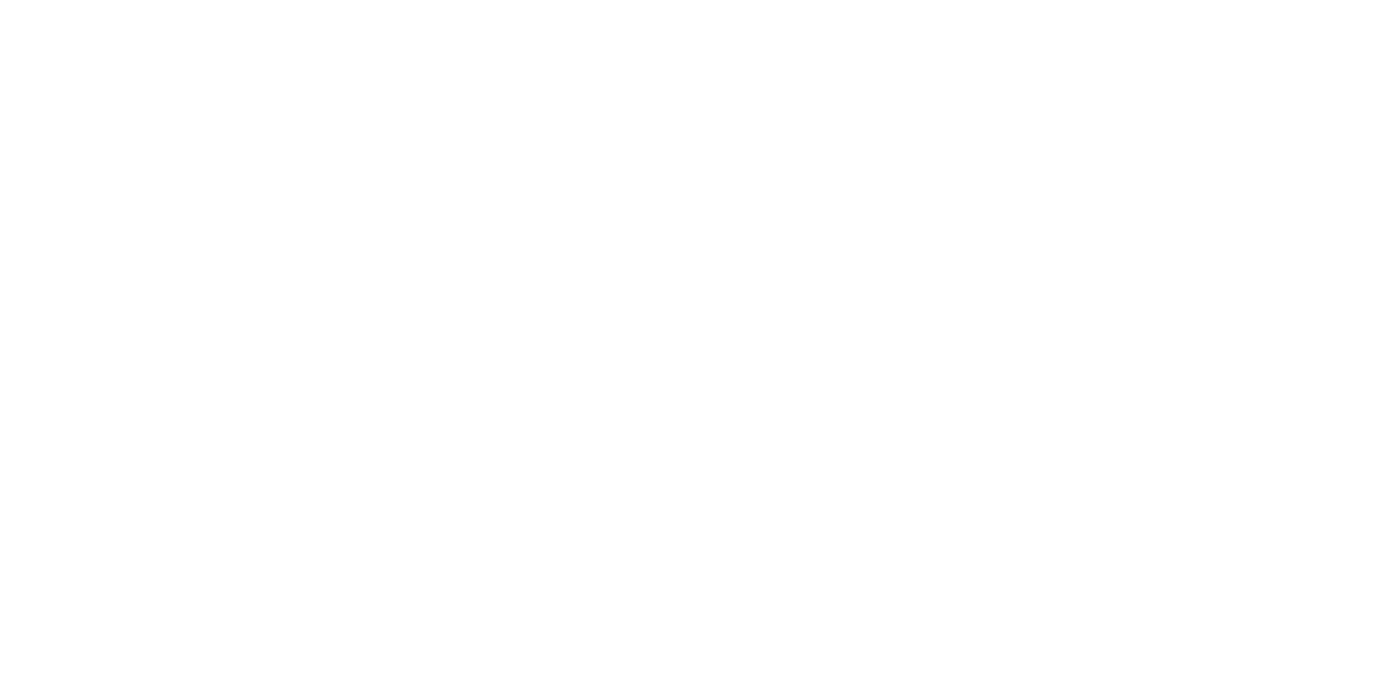 scroll, scrollTop: 0, scrollLeft: 0, axis: both 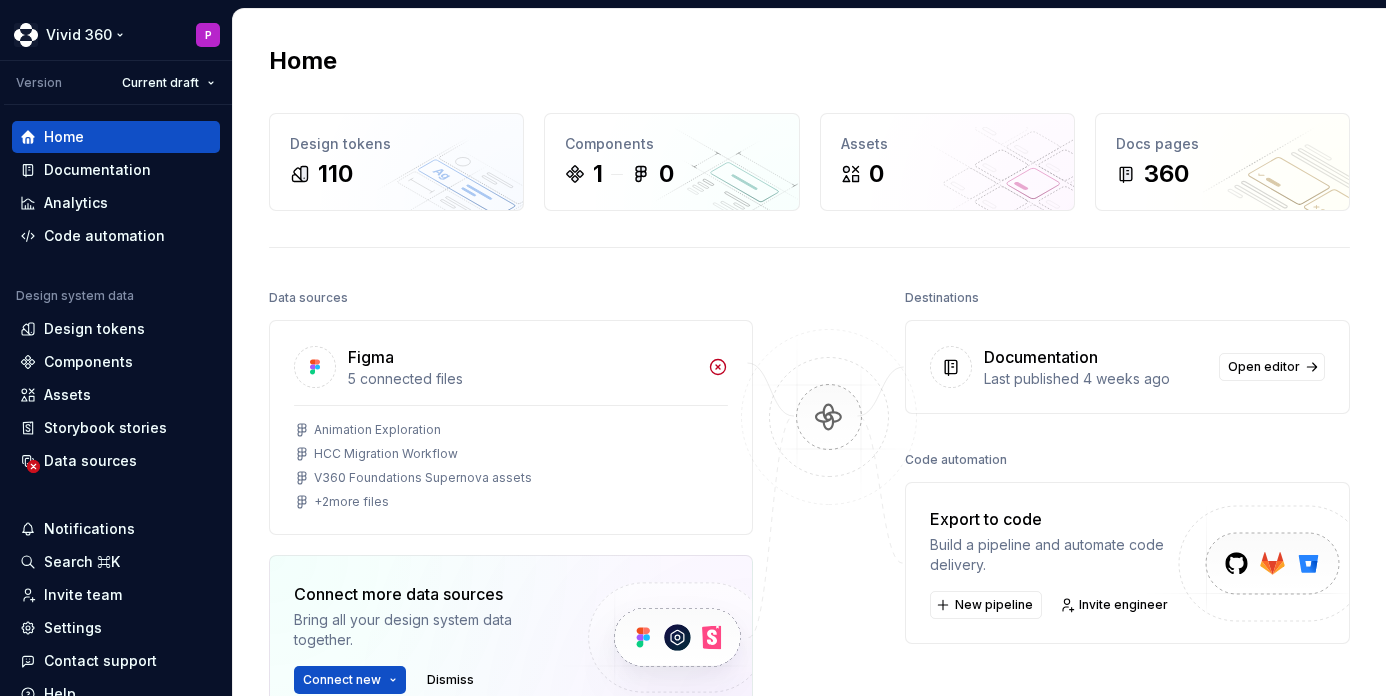 click on "Vivid 360 P Version Current draft Home Documentation Analytics Code automation Design system data Design tokens Components Assets Storybook stories Data sources Notifications Search ⌘K Invite team Settings Contact support Help Home Design tokens 110 Components 1 0 Assets 0 Docs pages 360 Data sources Figma 5 connected files Animation Exploration HCC Migration Workflow V360 Foundations Supernova assets + 2 more files Connect more data sources Bring all your design system data together. Connect new Dismiss Destinations Documentation Last published 4 weeks ago Open editor Code automation Export to code Build a pipeline and automate code delivery. New pipeline Invite engineer Product documentation Learn how to build, manage and maintain design systems in smarter ways. Developer documentation Start delivering your design choices to your codebases right away. Join our Slack community Connect and learn with other design system practitioners." at bounding box center (693, 348) 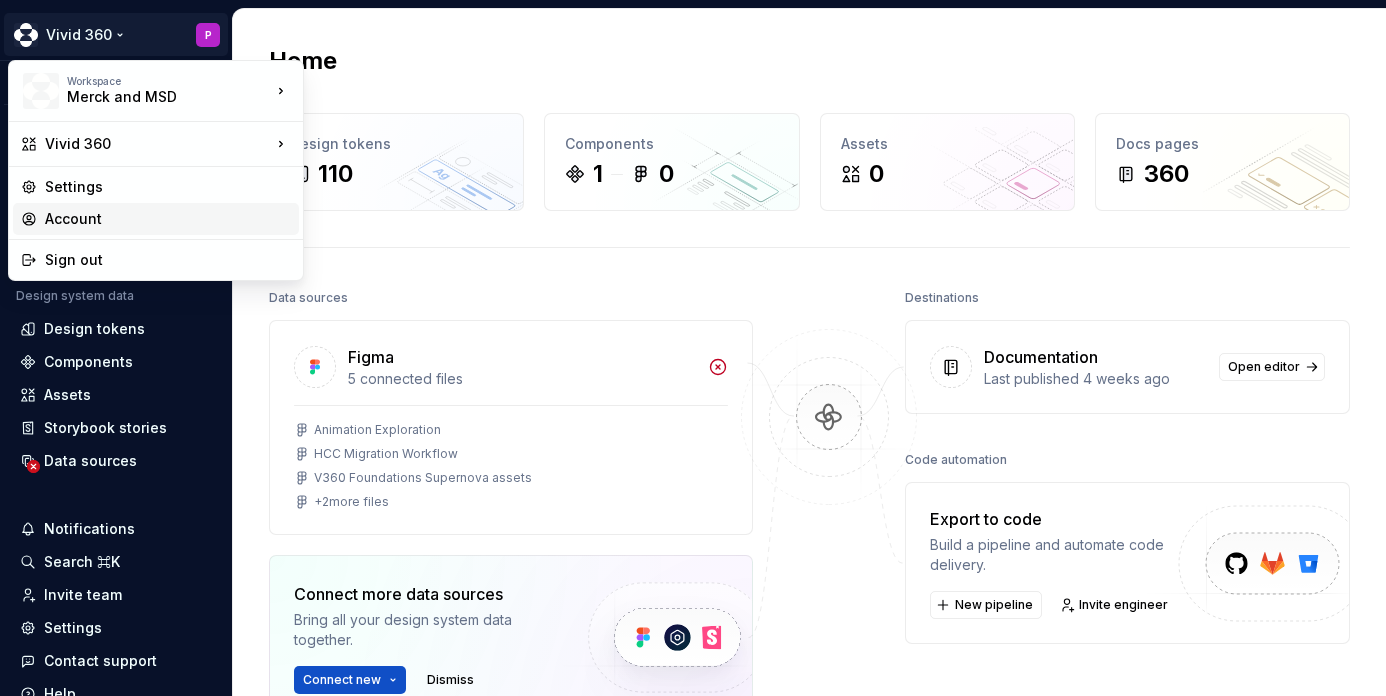 click on "Account" at bounding box center [168, 219] 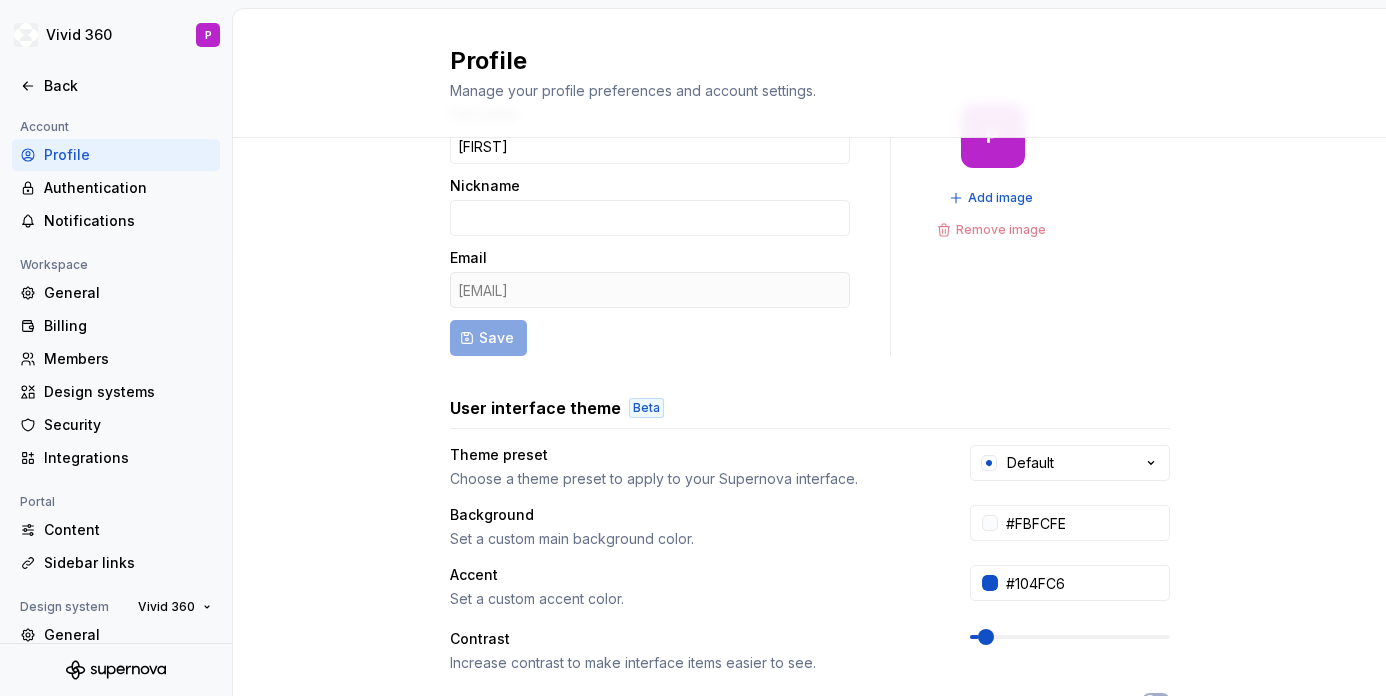 scroll, scrollTop: 0, scrollLeft: 0, axis: both 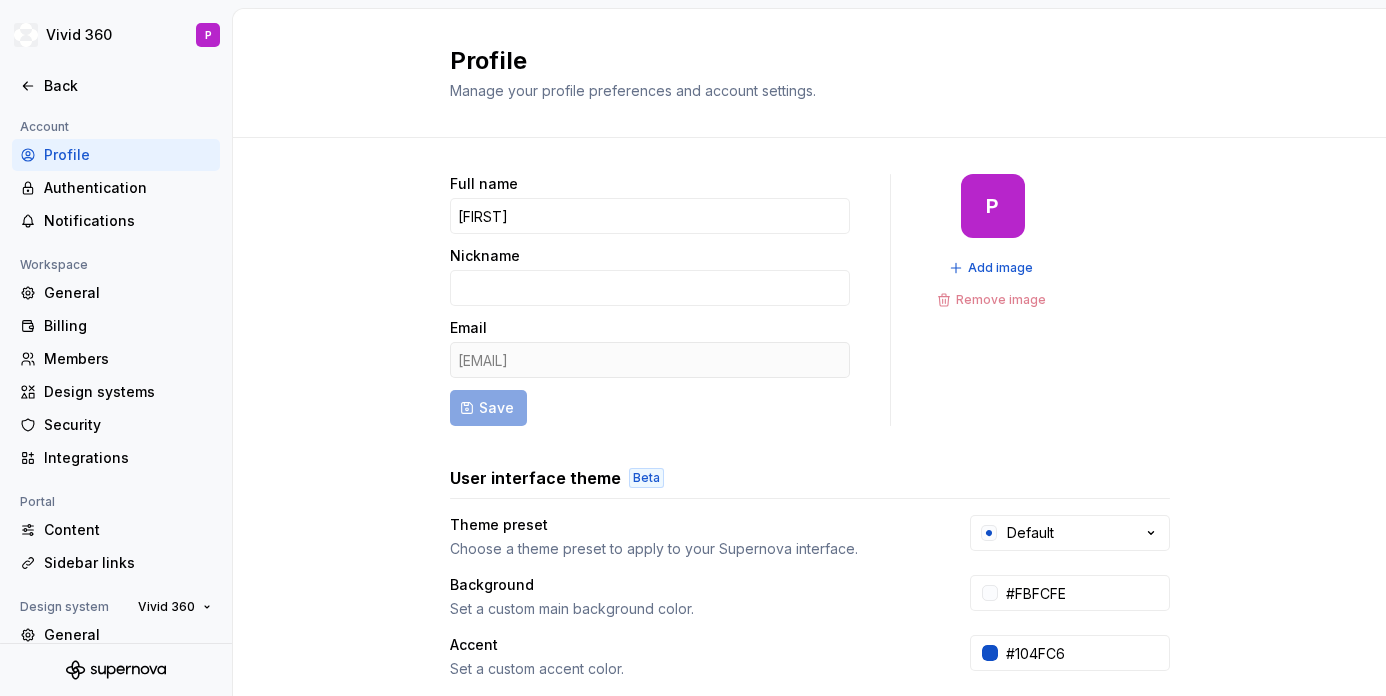 click on "[EMAIL]" at bounding box center [650, 360] 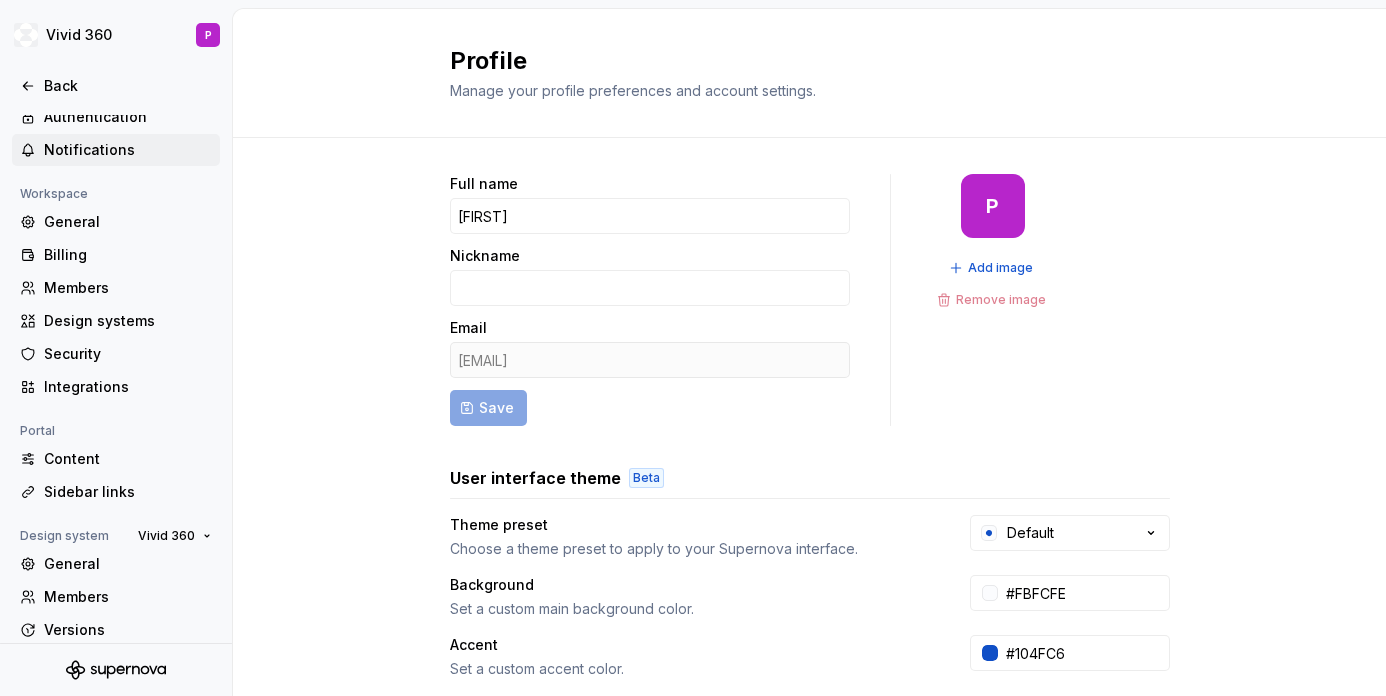 scroll, scrollTop: 152, scrollLeft: 0, axis: vertical 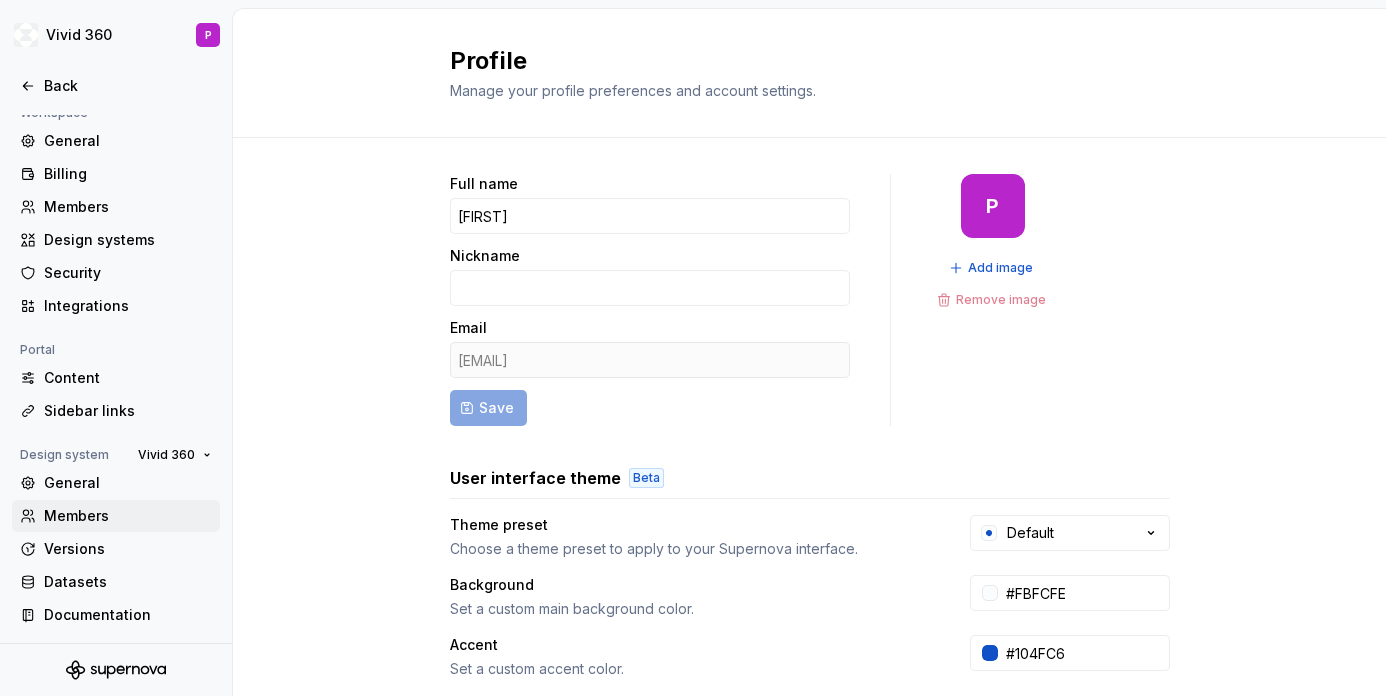 click on "Members" at bounding box center (128, 516) 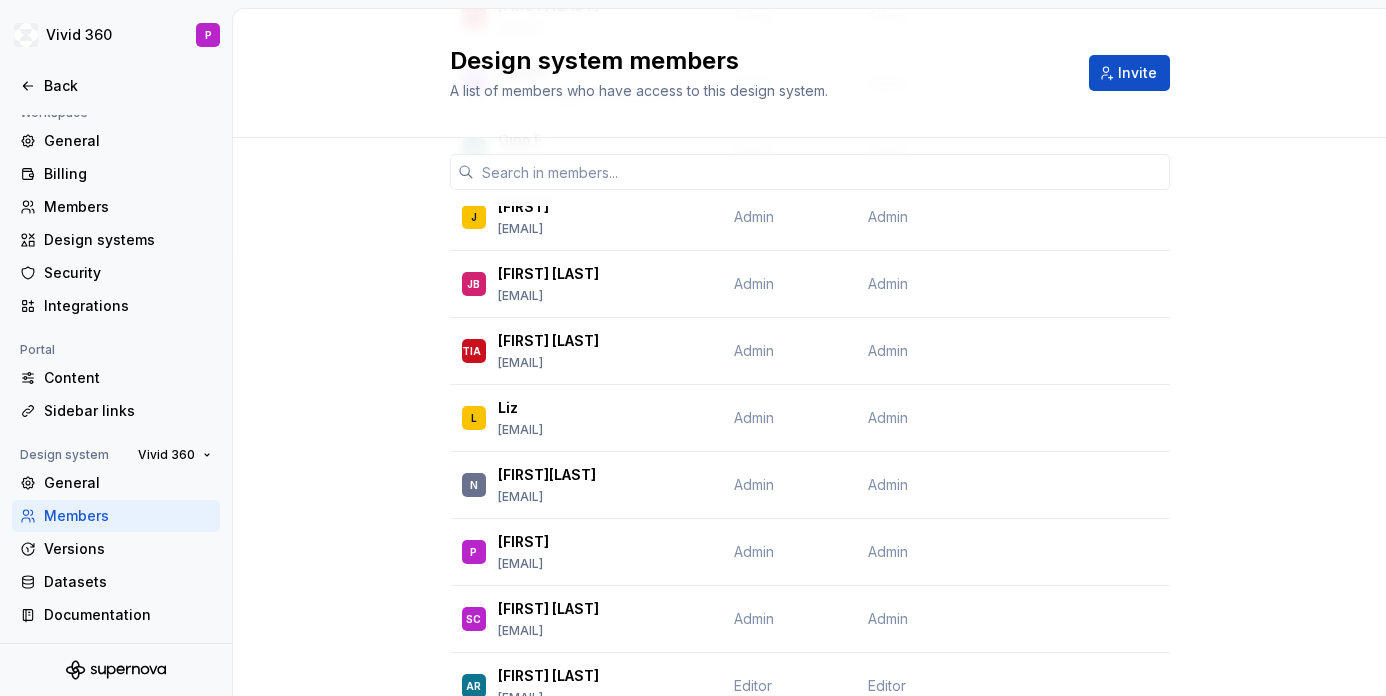 scroll, scrollTop: 686, scrollLeft: 0, axis: vertical 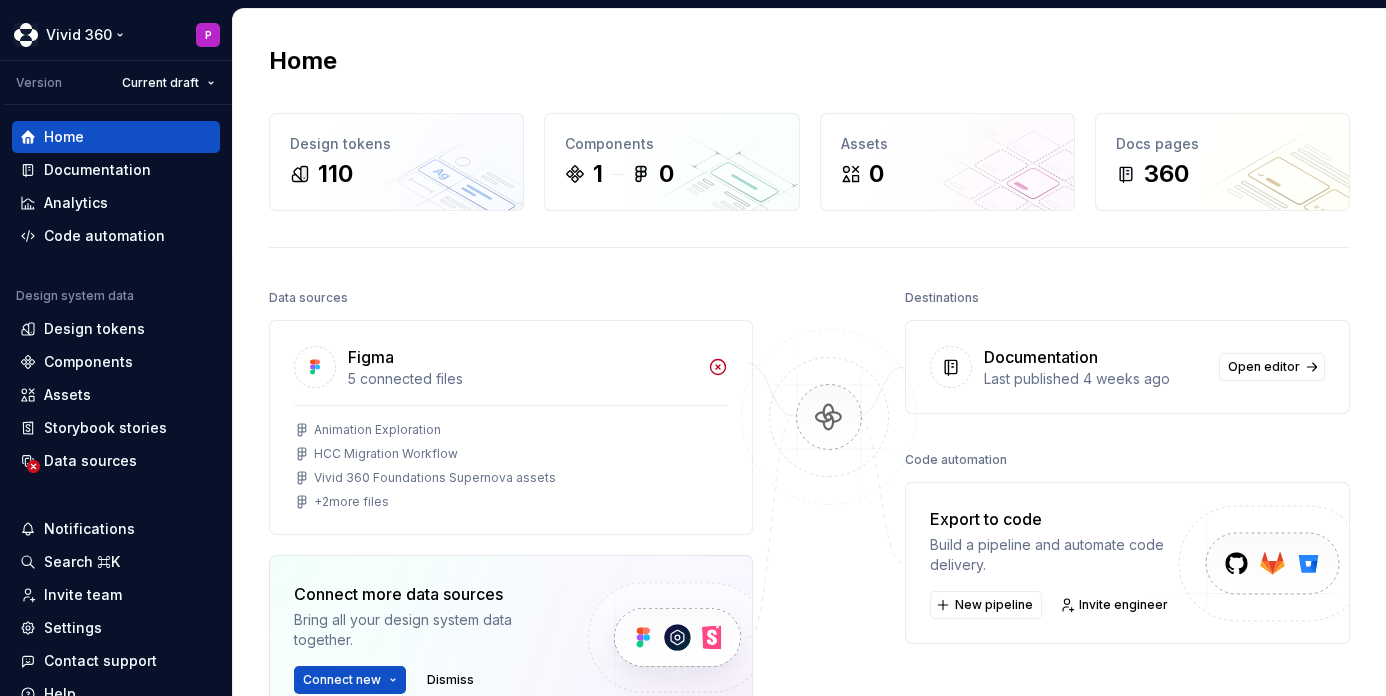 click on "Vivid 360 P Version Current draft Home Documentation Analytics Code automation Design system data Design tokens Components Assets Storybook stories Data sources Notifications Search ⌘K Invite team Settings Contact support Help Home Design tokens 110 Components 1 0 Assets 0 Docs pages 360 Data sources Figma 5 connected files Animation Exploration HCC Migration Workflow V360 Foundations Supernova assets +  2  more   files Connect more data sources Bring all your design system data together. Connect new Dismiss Destinations Documentation Last published 4 weeks ago Open editor Code automation Export to code Build a pipeline and automate code delivery. New pipeline Invite engineer Product documentation Learn how to build, manage and maintain design systems in smarter ways. Developer documentation Start delivering your design choices to your codebases right away. Join our Slack community Connect and learn with other design system practitioners." at bounding box center [693, 348] 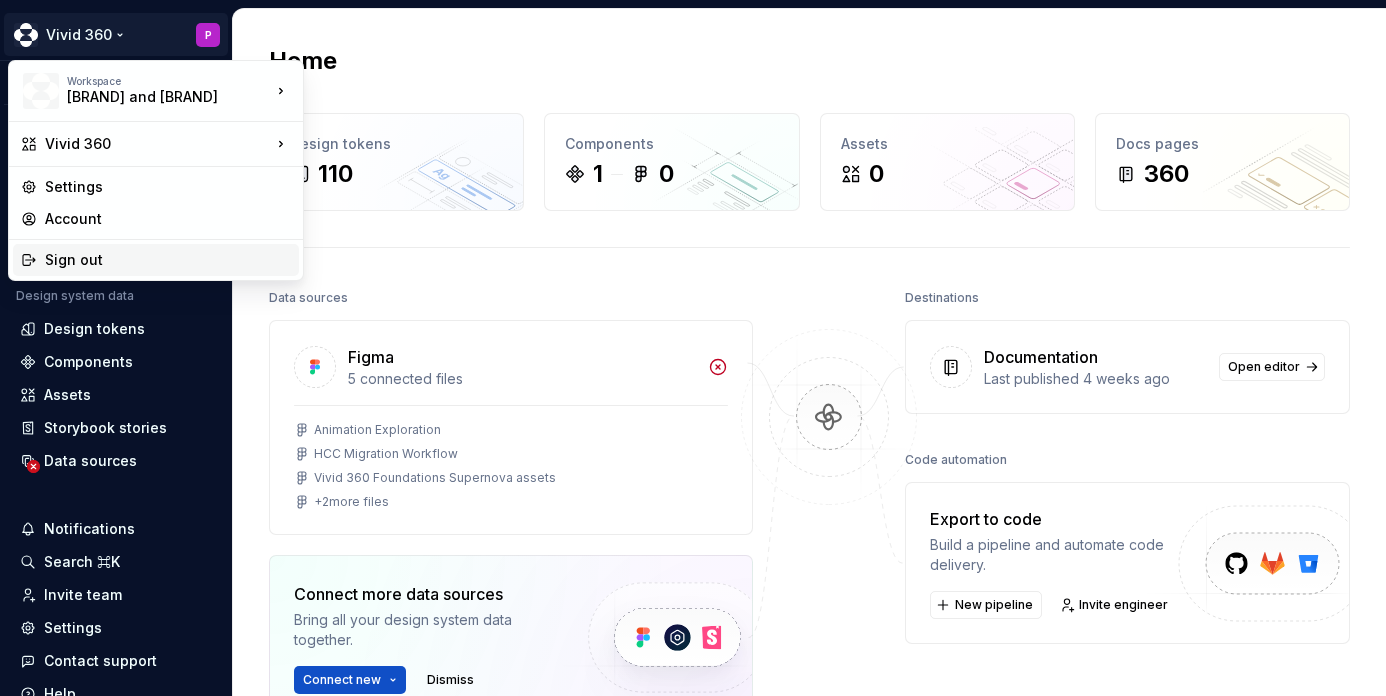 click on "Sign out" at bounding box center [168, 260] 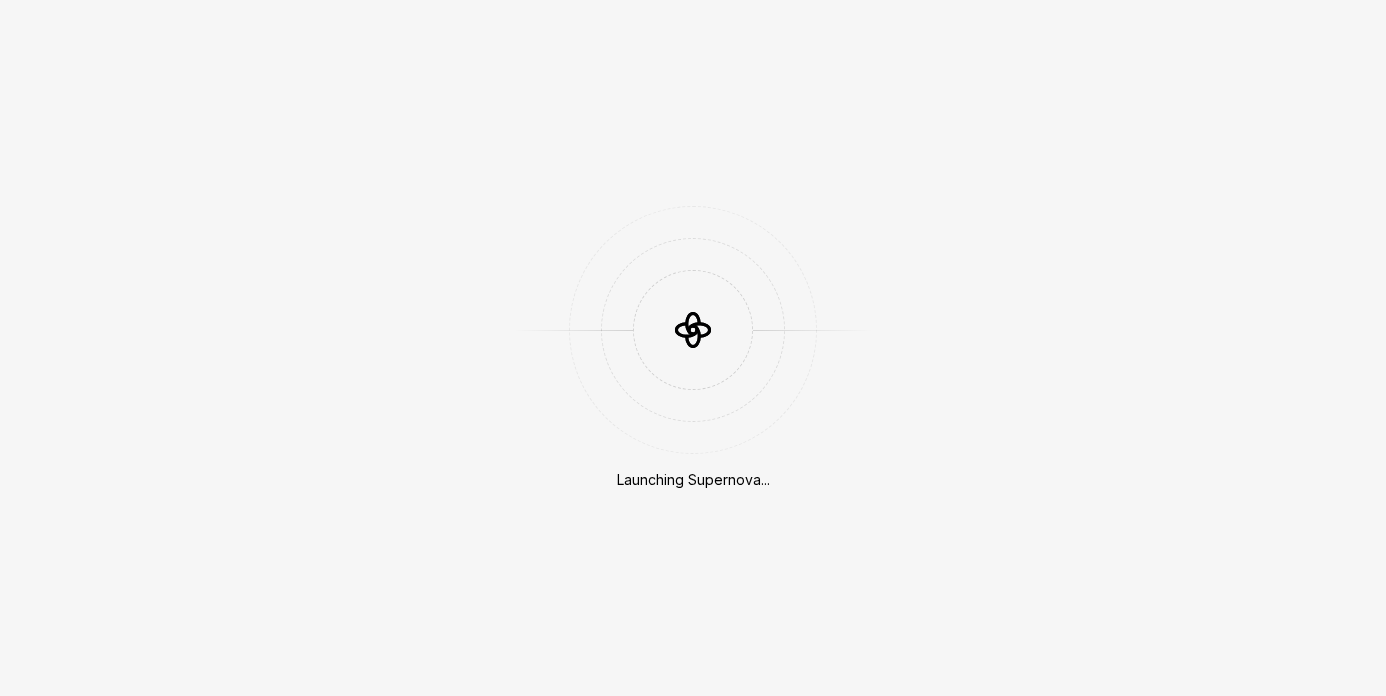 scroll, scrollTop: 0, scrollLeft: 0, axis: both 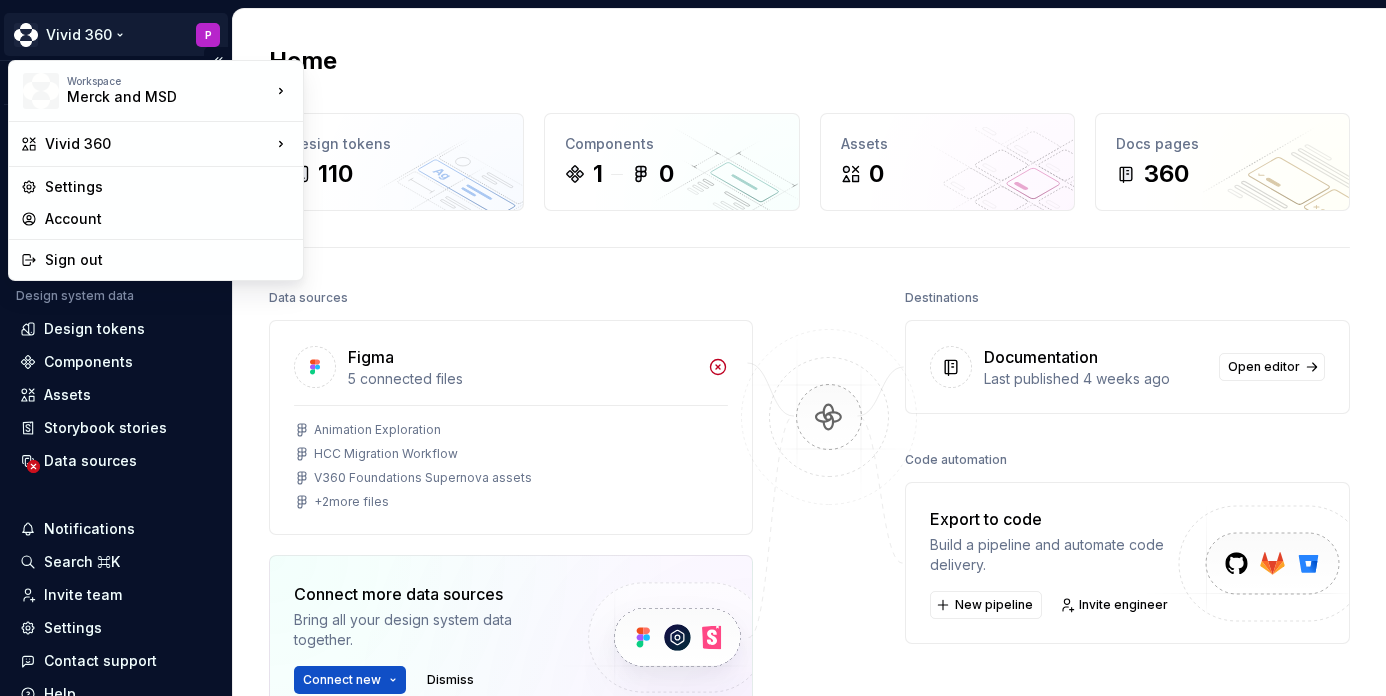 click on "Vivid 360 P Version Current draft Home Documentation Analytics Code automation Design system data Design tokens Components Assets Storybook stories Data sources Notifications Search ⌘K Invite team Settings Contact support Help Home Design tokens 110 Components 1 0 Assets 0 Docs pages 360 Data sources Figma 5 connected files Animation Exploration HCC Migration Workflow V360 Foundations Supernova assets +  2  more   files Connect more data sources Bring all your design system data together. Connect new Dismiss Destinations Documentation Last published 4 weeks ago Open editor Code automation Export to code Build a pipeline and automate code delivery. New pipeline Invite engineer Product documentation Learn how to build, manage and maintain design systems in smarter ways. Developer documentation Start delivering your design choices to your codebases right away. Join our Slack community Connect and learn with other design system practitioners.   Workspace Merck and MSD Vivid 360 Settings Account Sign out" at bounding box center (693, 348) 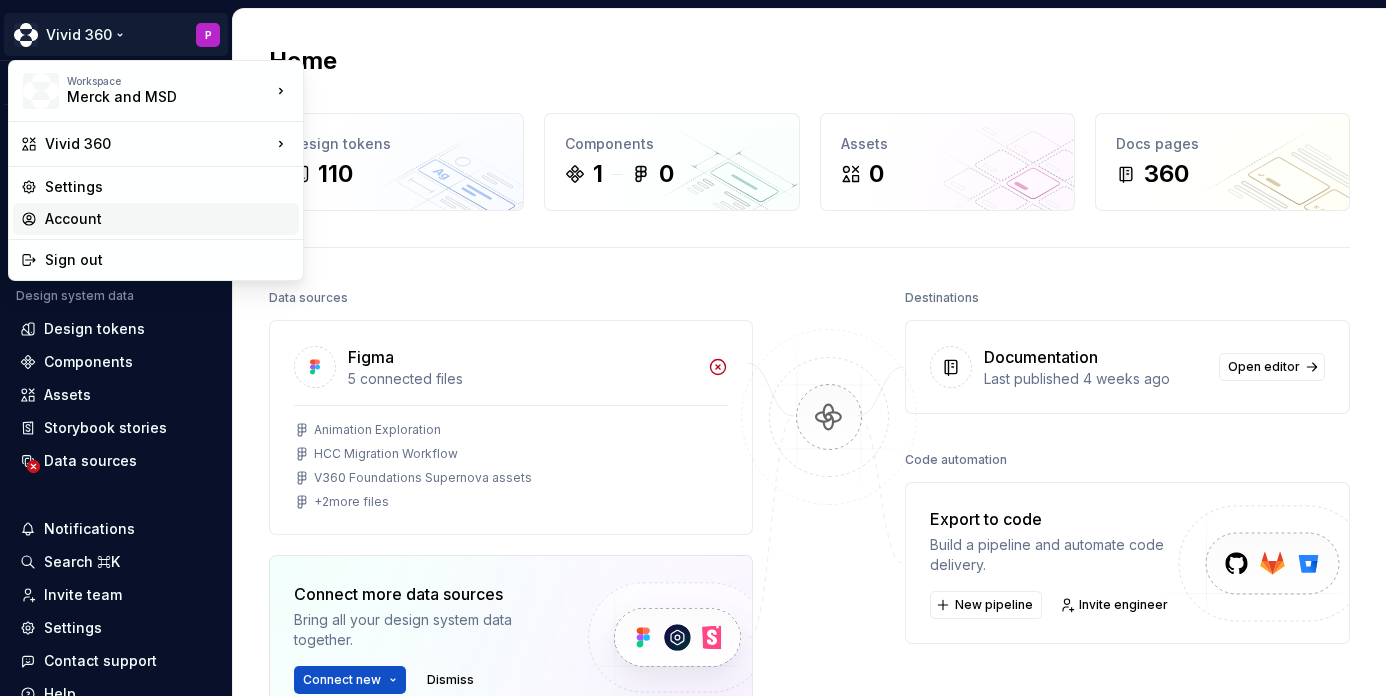 click on "Account" at bounding box center [168, 219] 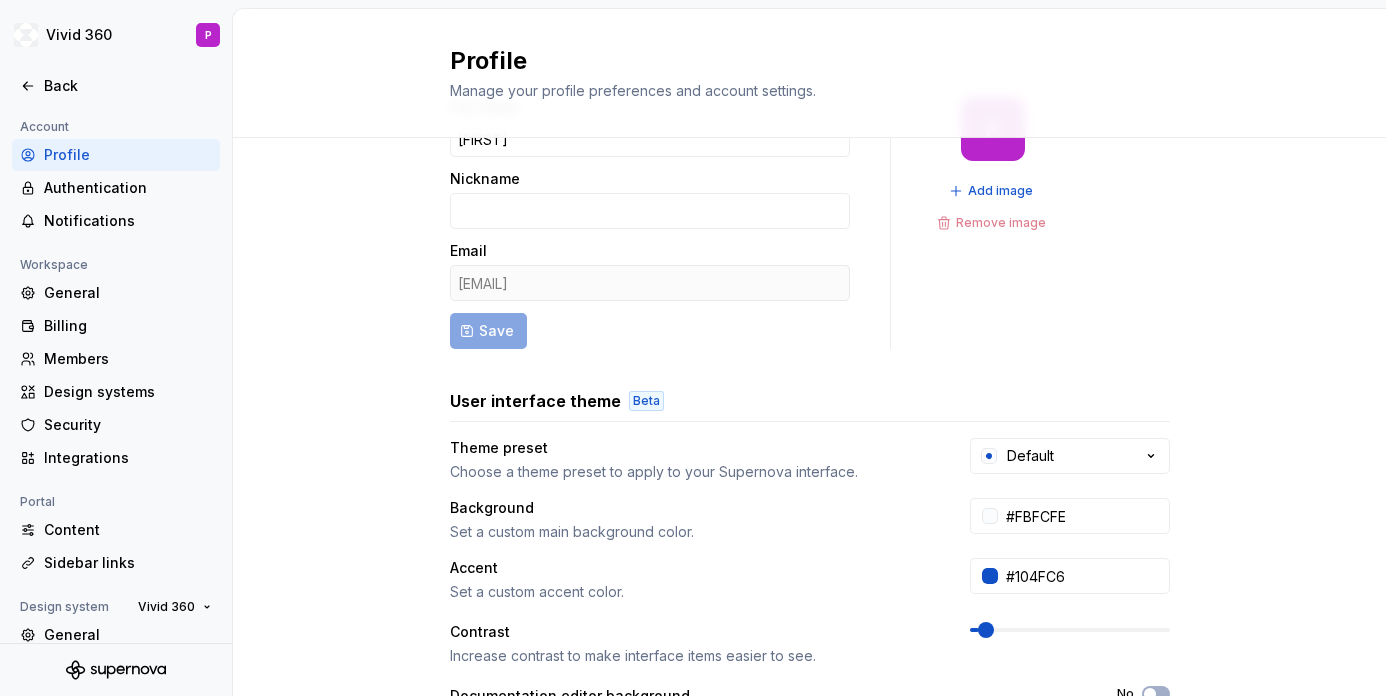 scroll, scrollTop: 87, scrollLeft: 0, axis: vertical 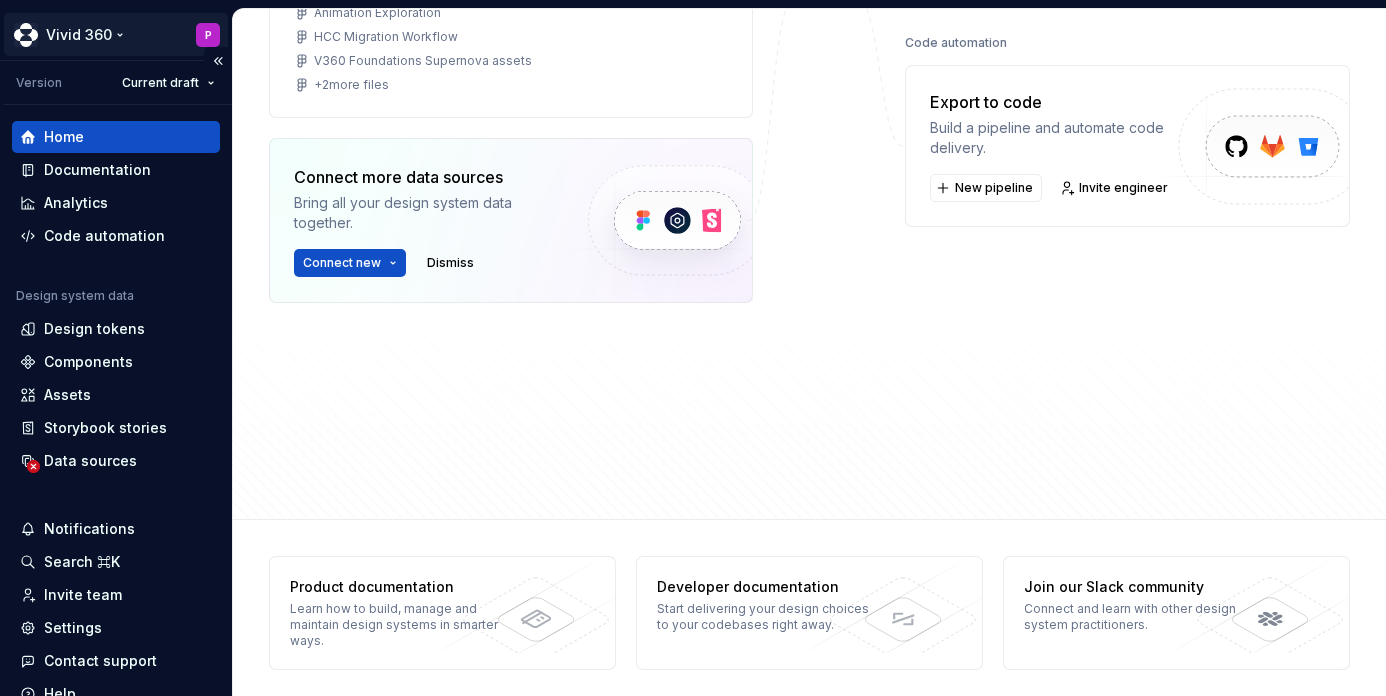 click on "Vivid 360 P Version Current draft Home Documentation Analytics Code automation Design system data Design tokens Components Assets Storybook stories Data sources Notifications Search ⌘K Invite team Settings Contact support Help Home Design tokens 110 Components 1 0 Assets 0 Docs pages 360 Data sources Figma 5 connected files Animation Exploration HCC Migration Workflow V360 Foundations Supernova assets +  2  more   files Connect more data sources Bring all your design system data together. Connect new Dismiss Destinations Documentation Last published 4 weeks ago Open editor Code automation Export to code Build a pipeline and automate code delivery. New pipeline Invite engineer Product documentation Learn how to build, manage and maintain design systems in smarter ways. Developer documentation Start delivering your design choices to your codebases right away. Join our Slack community Connect and learn with other design system practitioners." at bounding box center [693, 348] 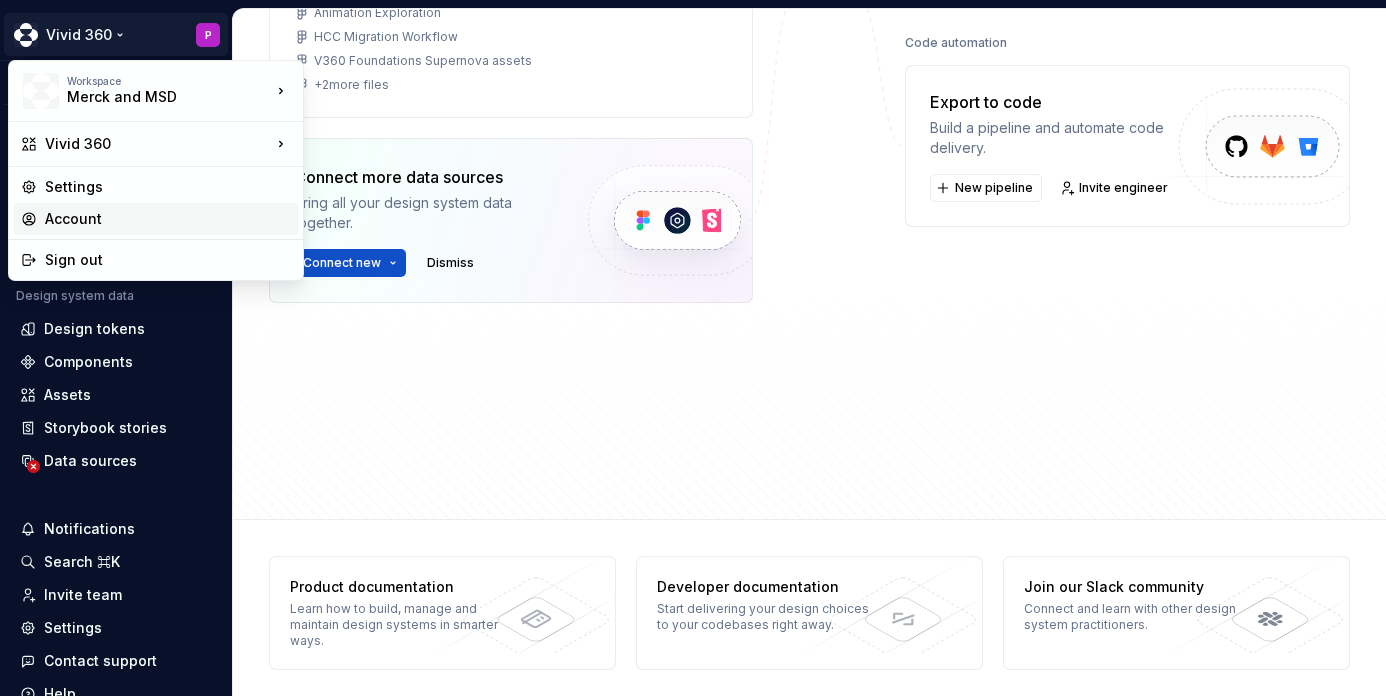 click on "Account" at bounding box center (168, 219) 